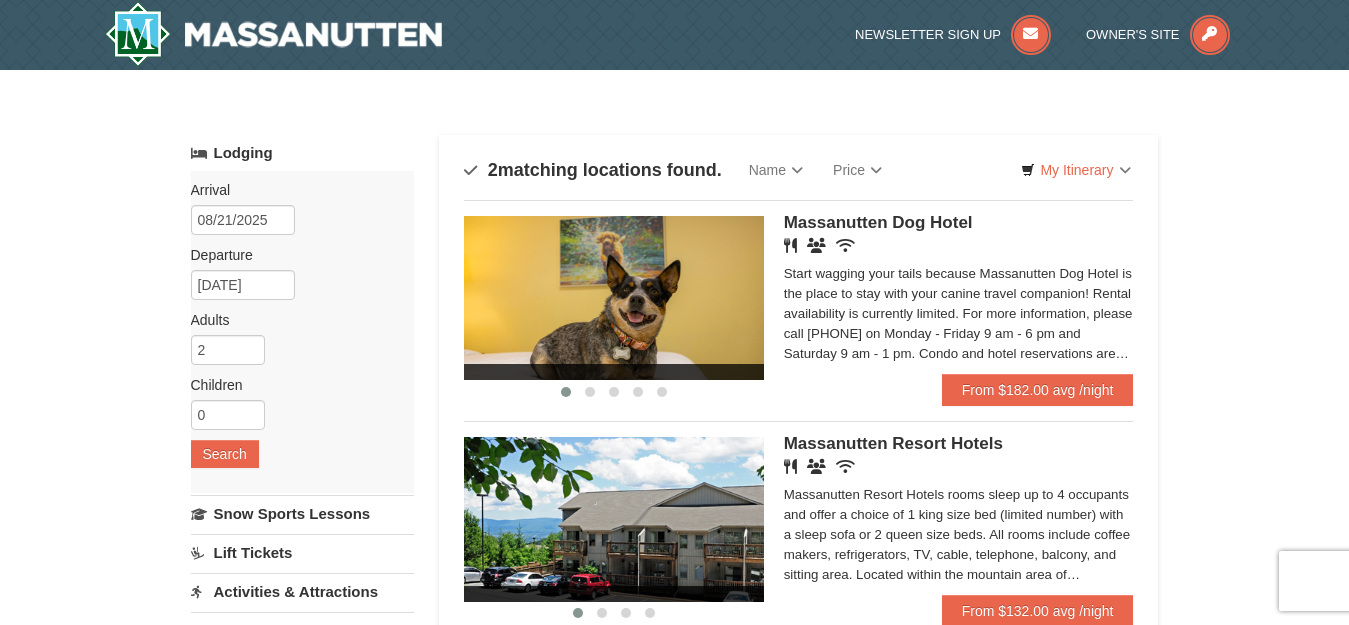 scroll, scrollTop: 40, scrollLeft: 0, axis: vertical 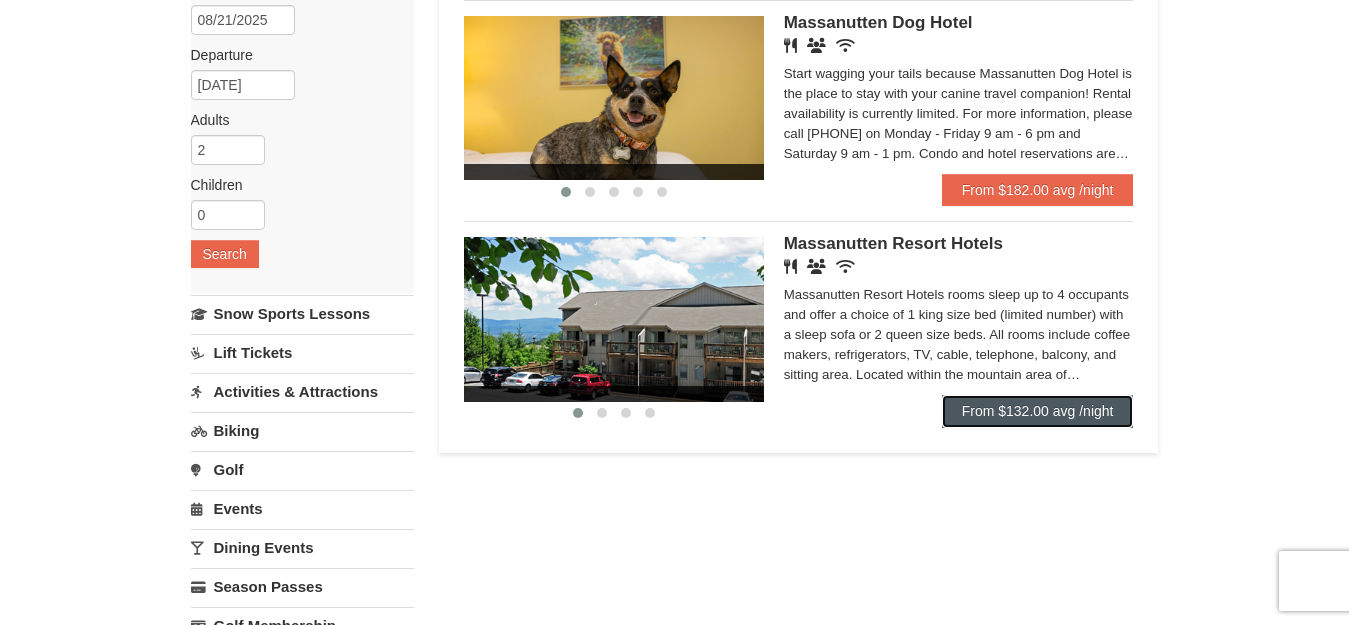click on "From $132.00 avg /night" at bounding box center [1038, 411] 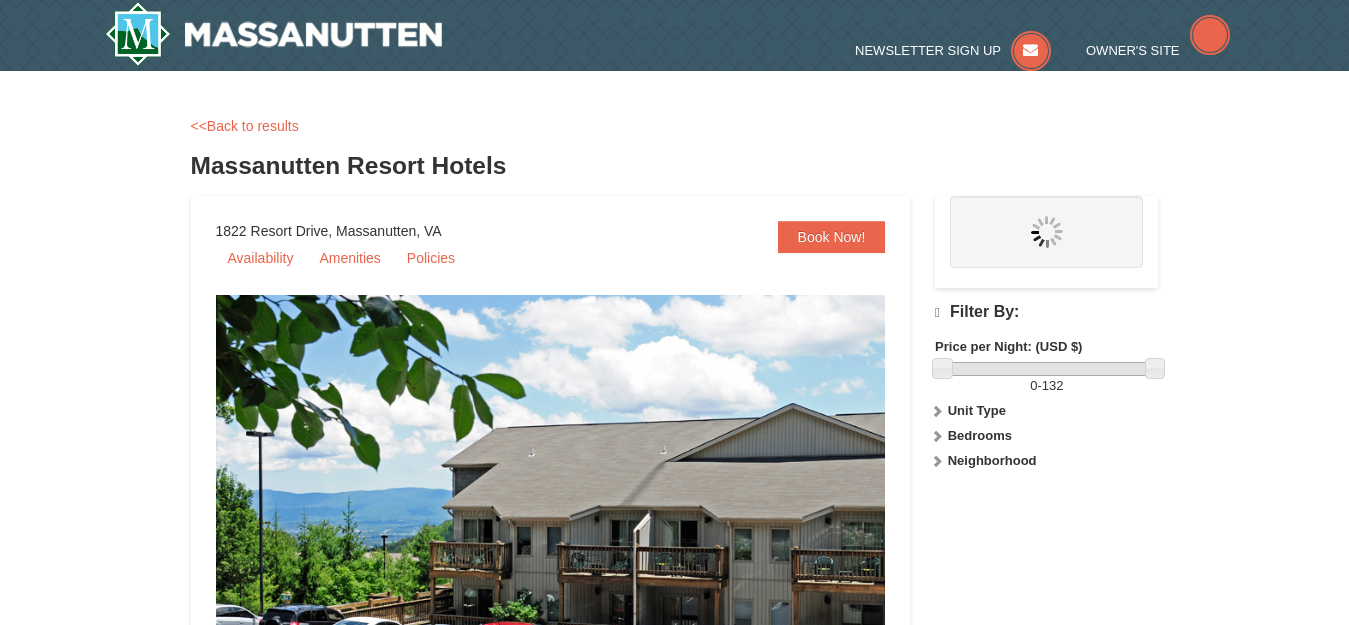 scroll, scrollTop: 0, scrollLeft: 0, axis: both 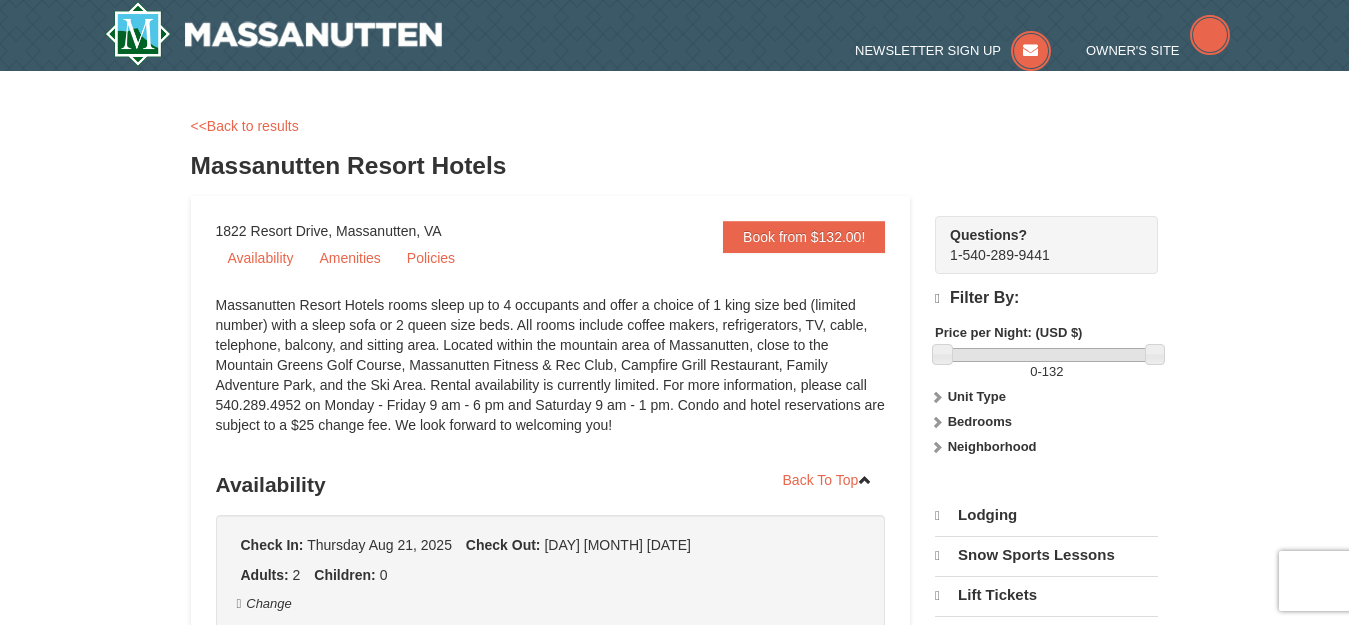select on "8" 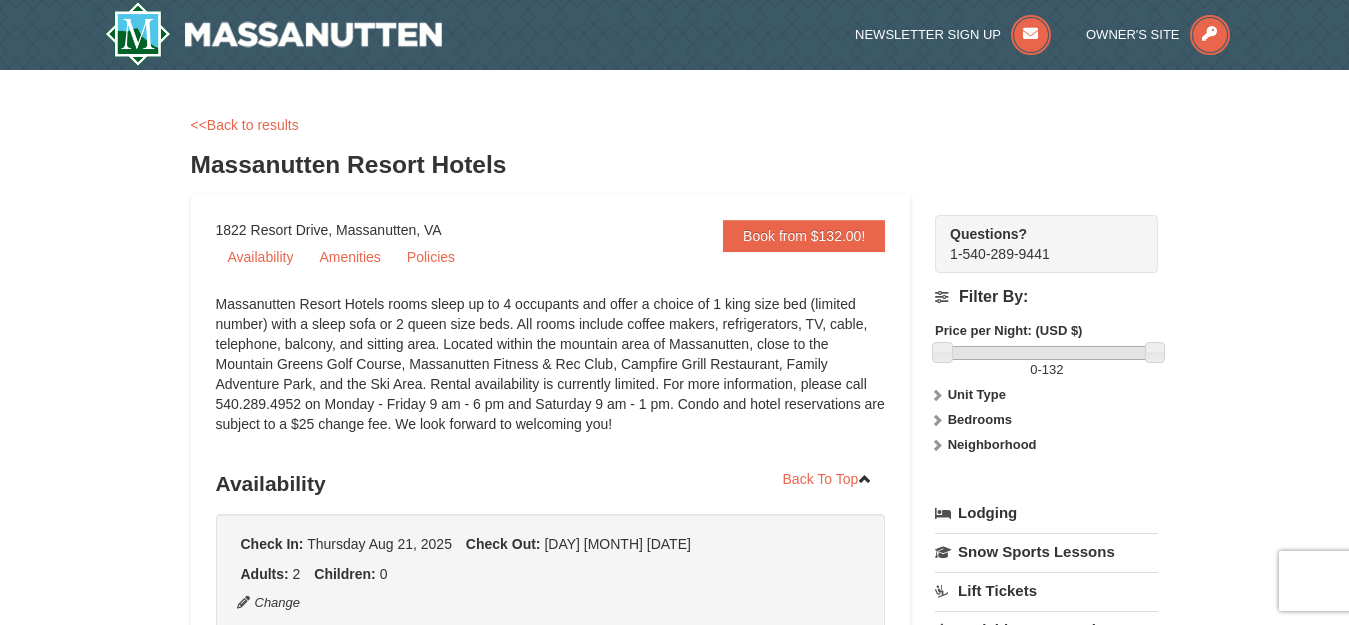 scroll, scrollTop: 0, scrollLeft: 0, axis: both 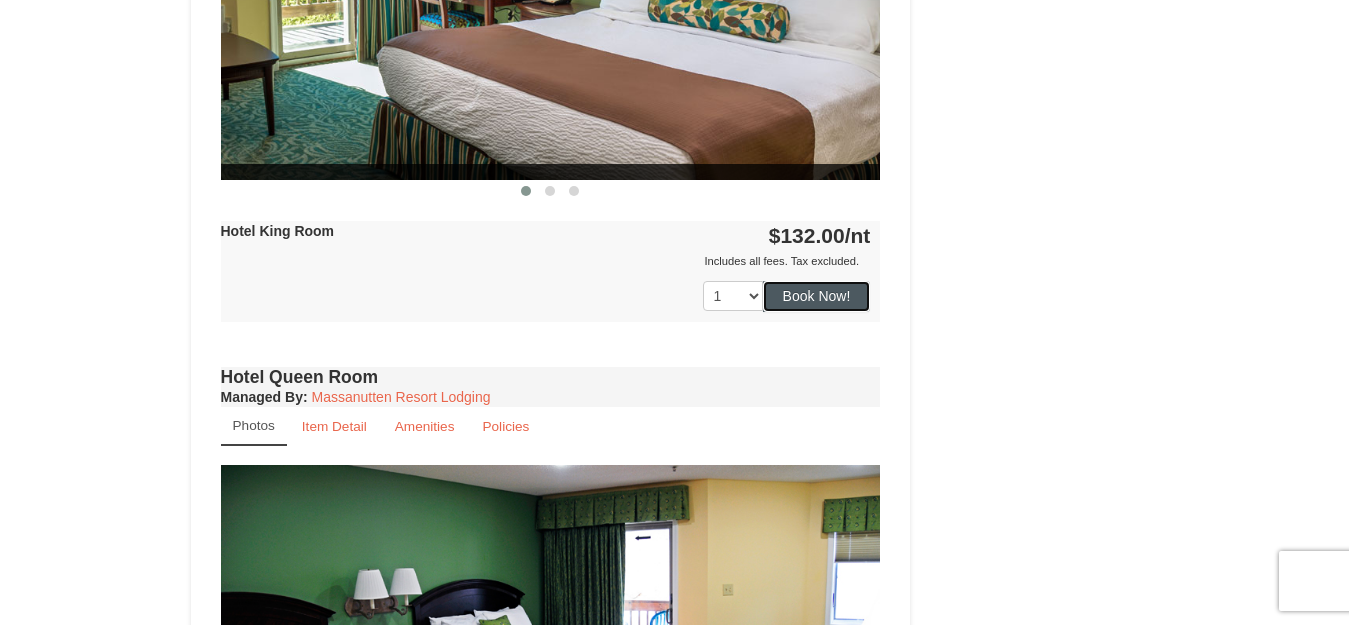 click on "Book Now!" at bounding box center [817, 296] 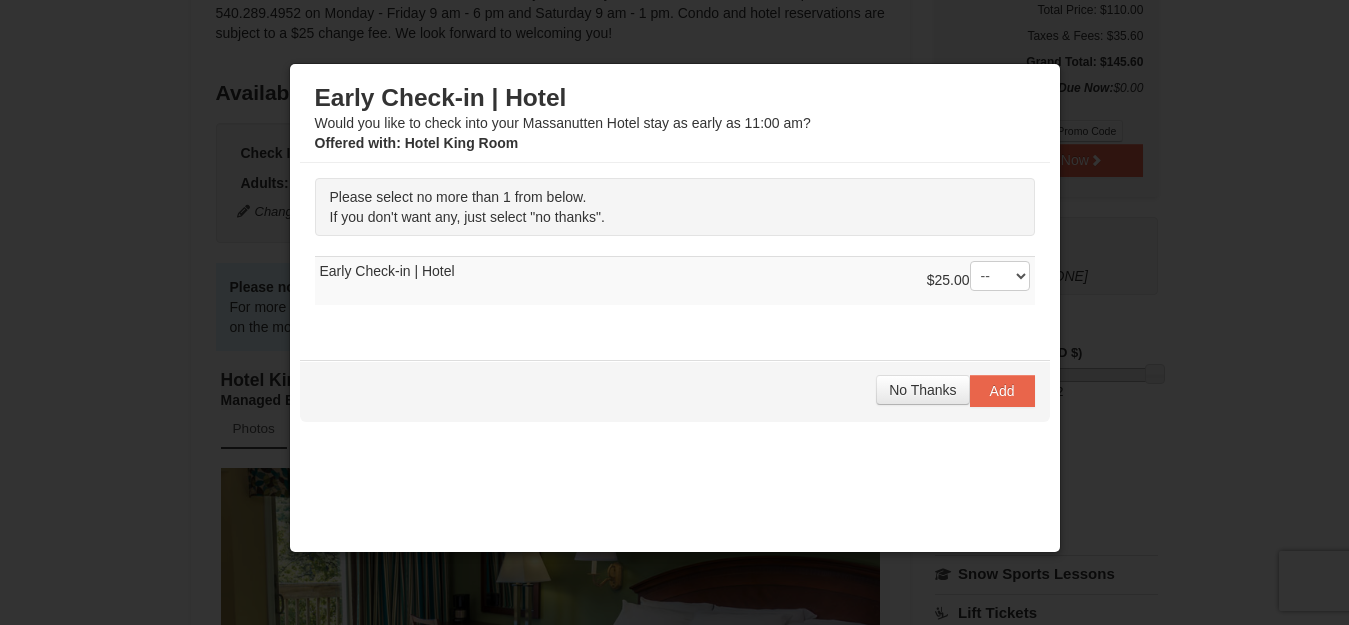 scroll, scrollTop: 195, scrollLeft: 0, axis: vertical 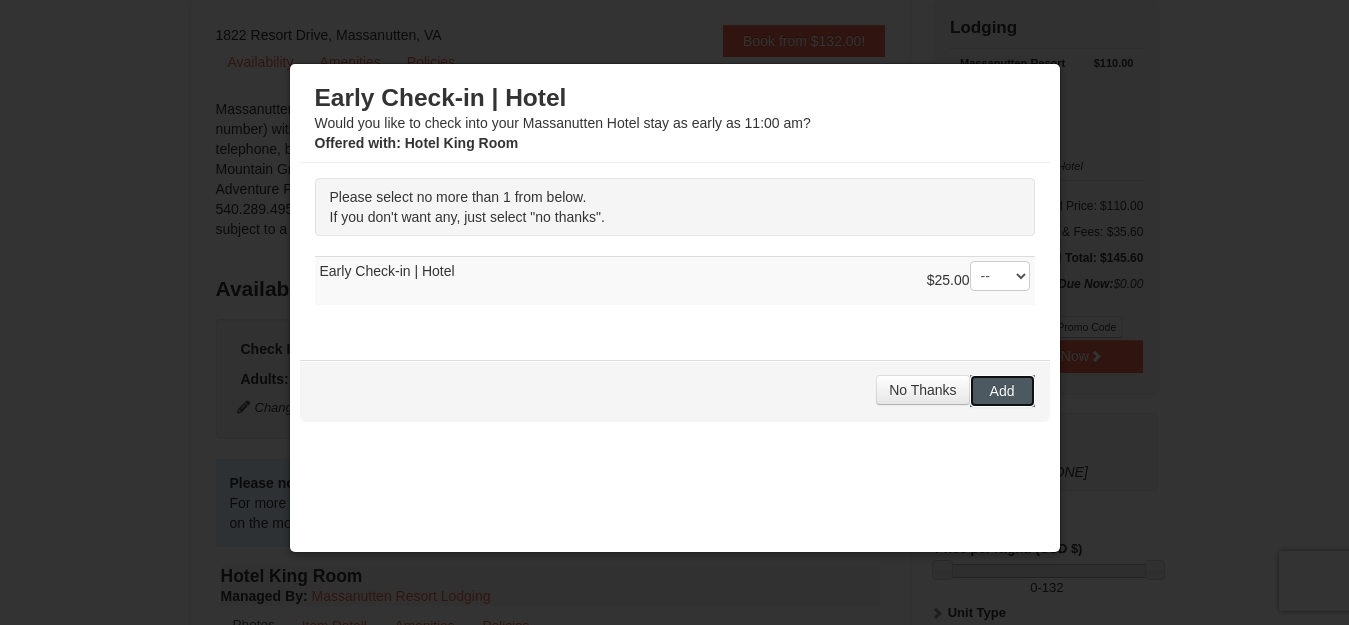 click on "Add" at bounding box center [1002, 391] 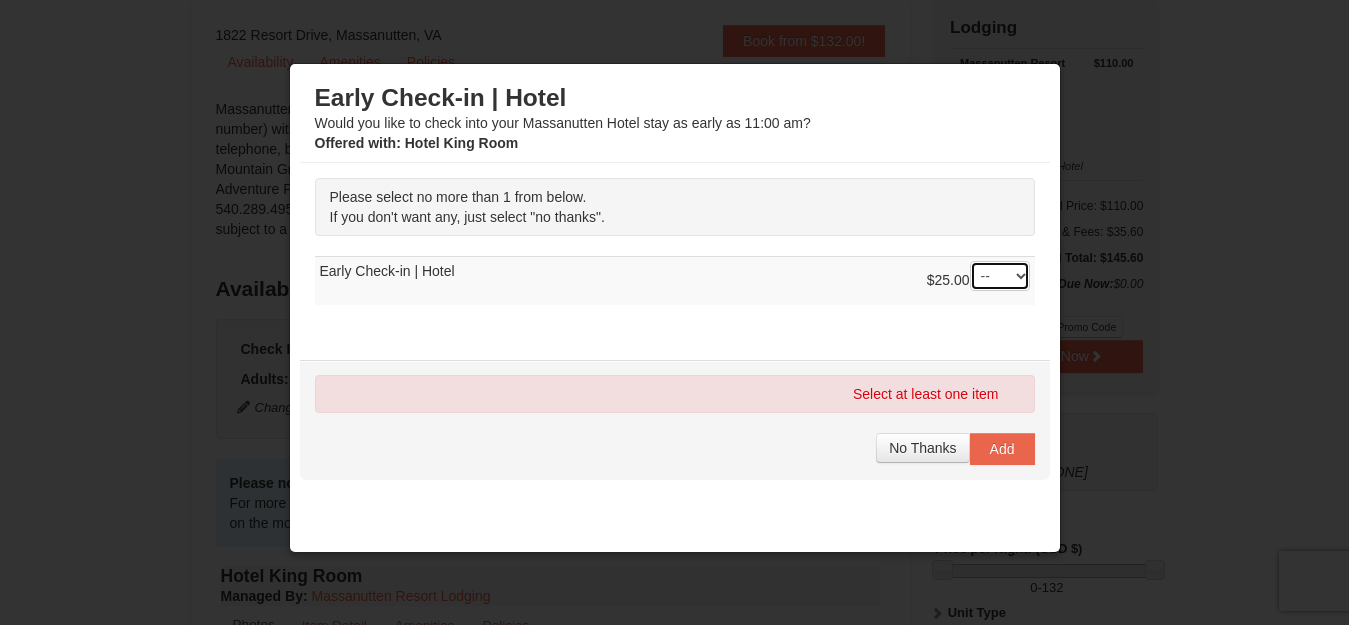 click on "--
01" at bounding box center (1000, 276) 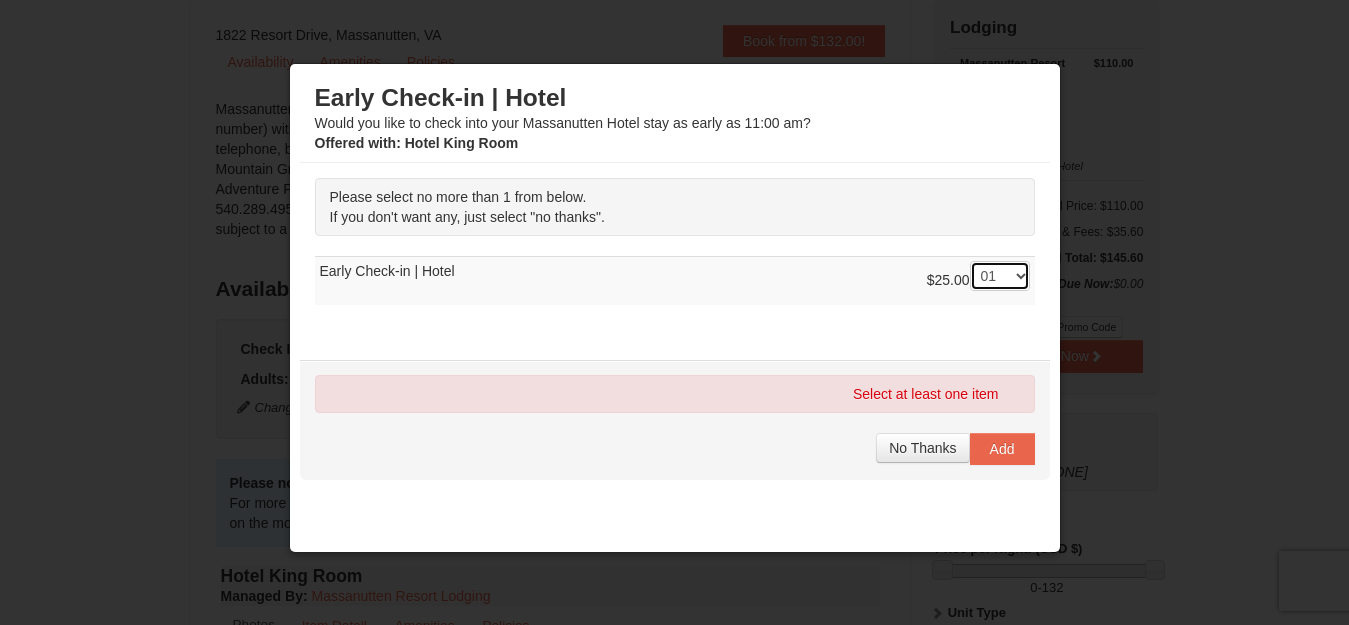 click on "--
01" at bounding box center [1000, 276] 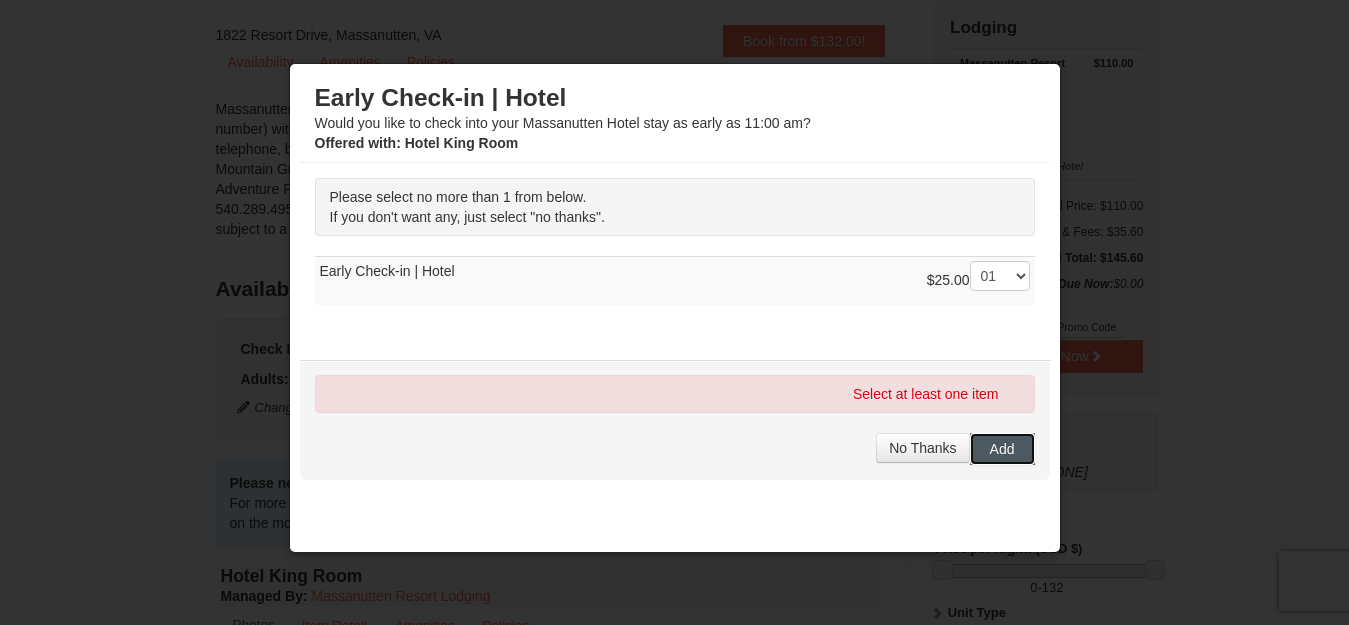 click on "Add" at bounding box center [1002, 449] 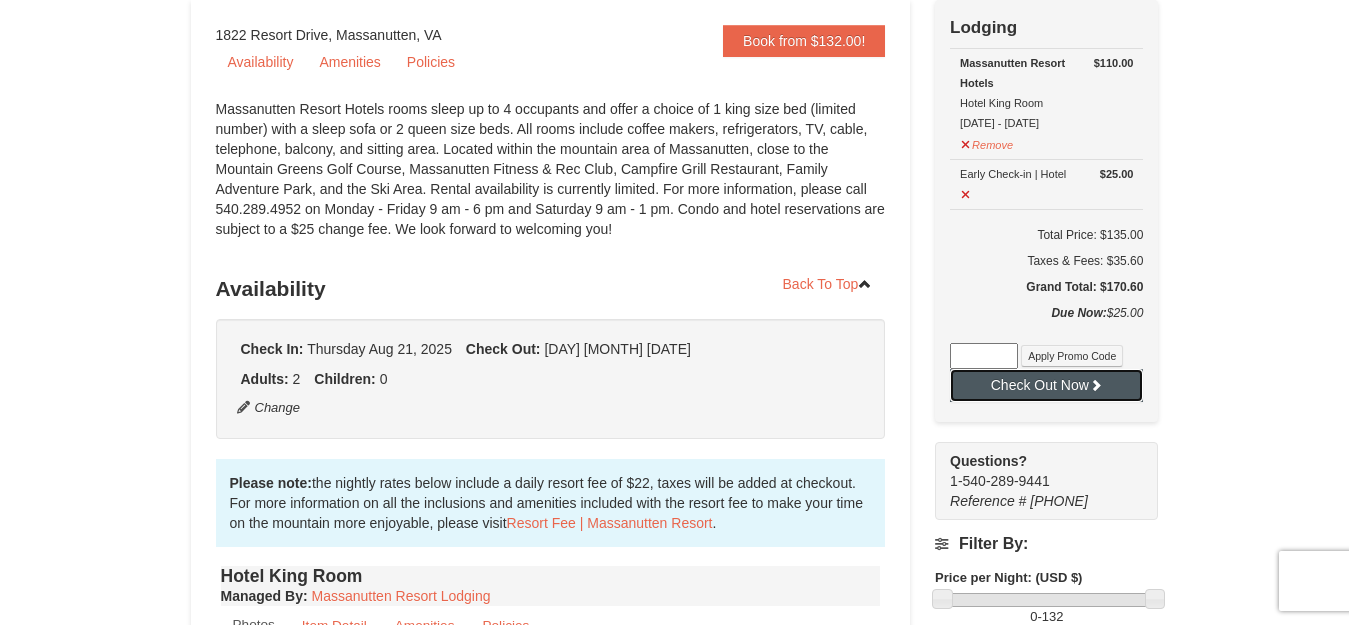 click on "Check Out Now" at bounding box center (1046, 385) 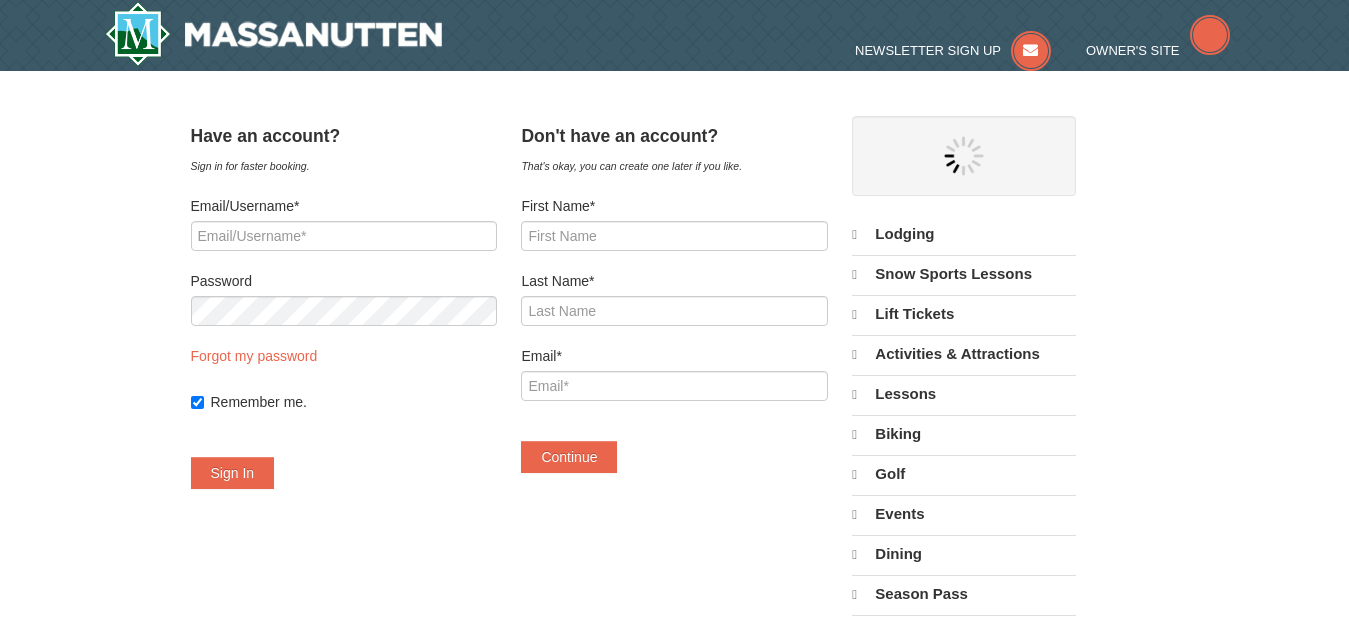 scroll, scrollTop: 0, scrollLeft: 0, axis: both 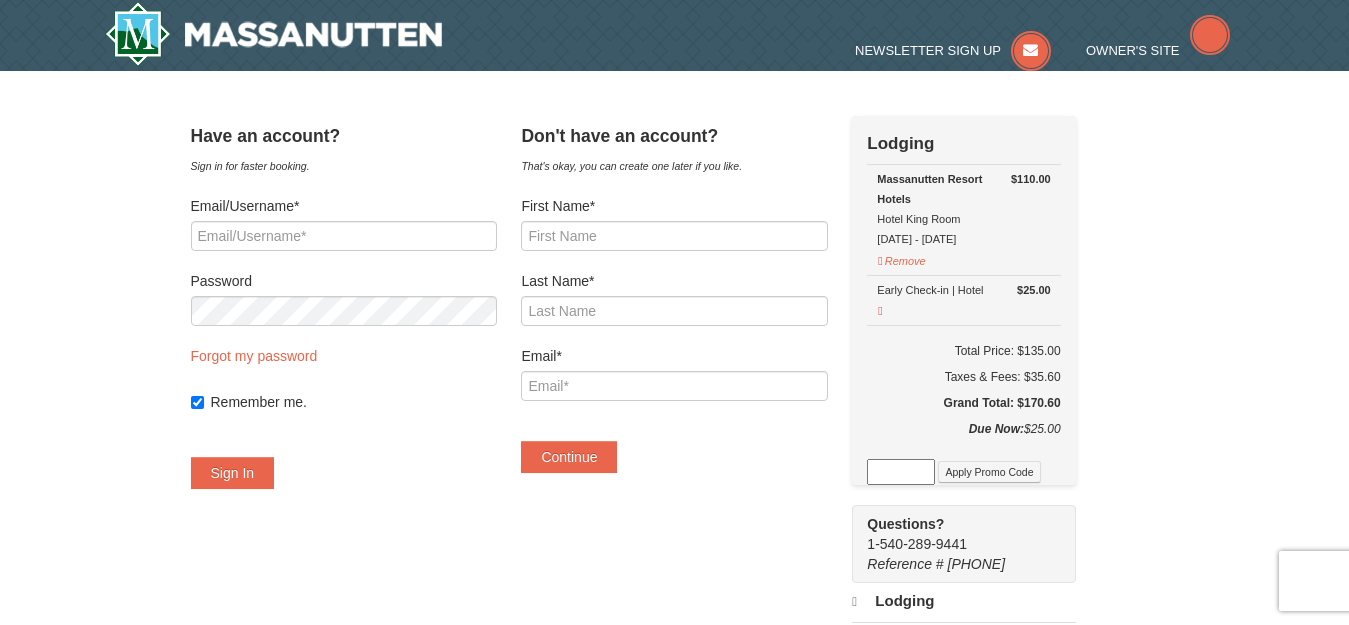 select on "8" 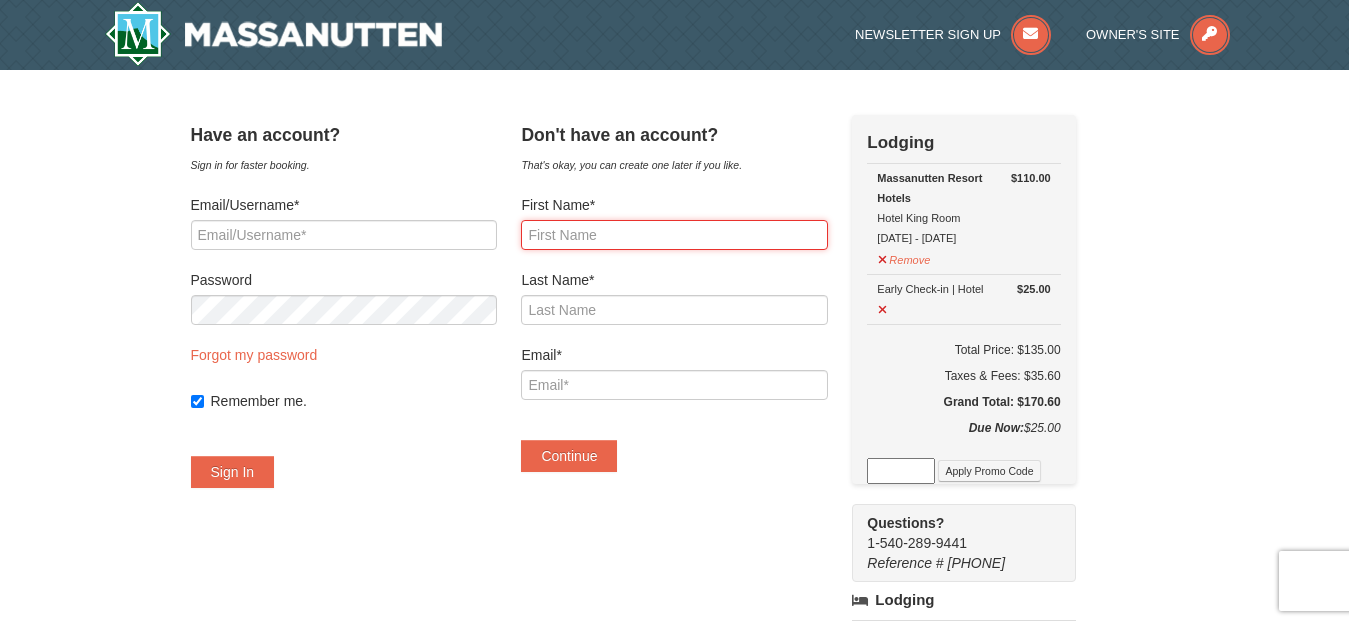 click on "First Name*" at bounding box center (674, 235) 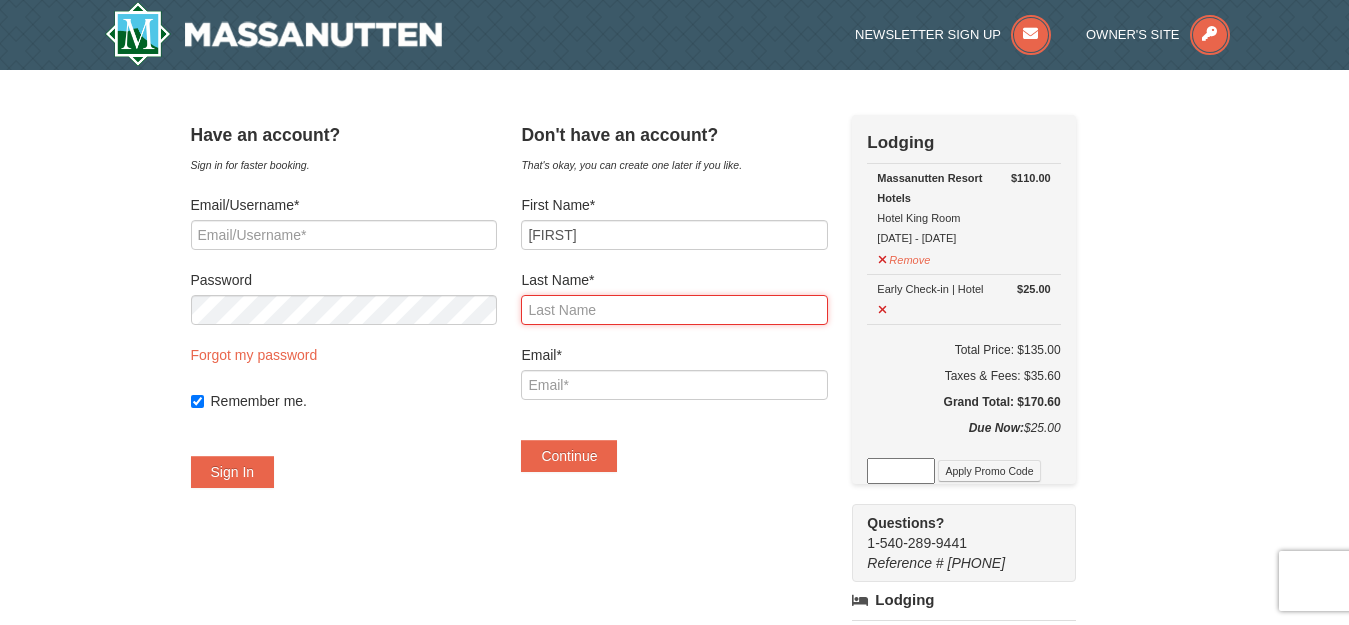 type on "[LAST]" 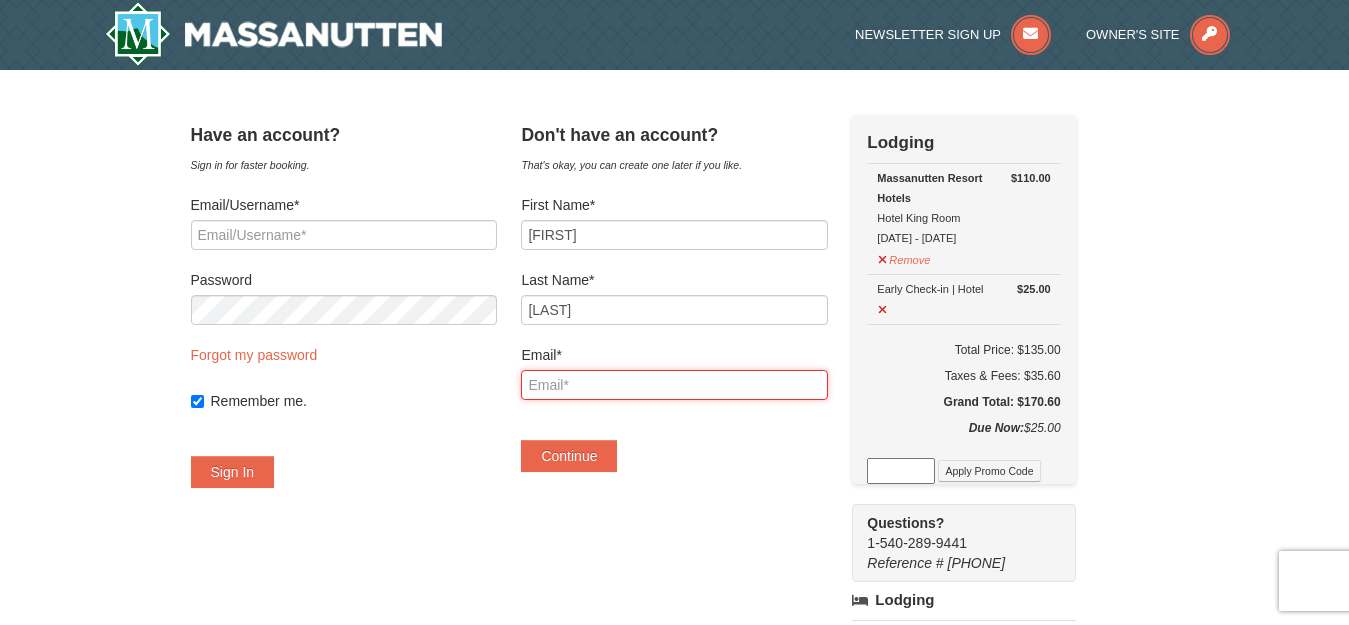 type on "[FIRST][LAST]@[DOMAIN]" 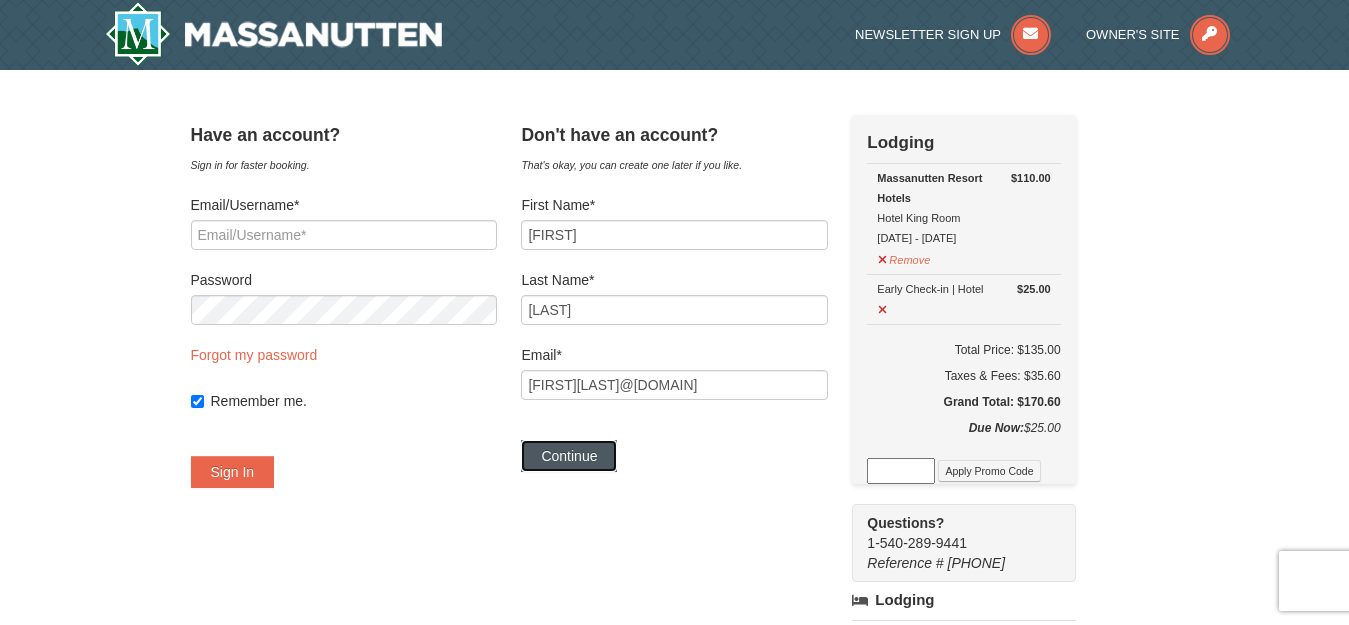 click on "Continue" at bounding box center [569, 456] 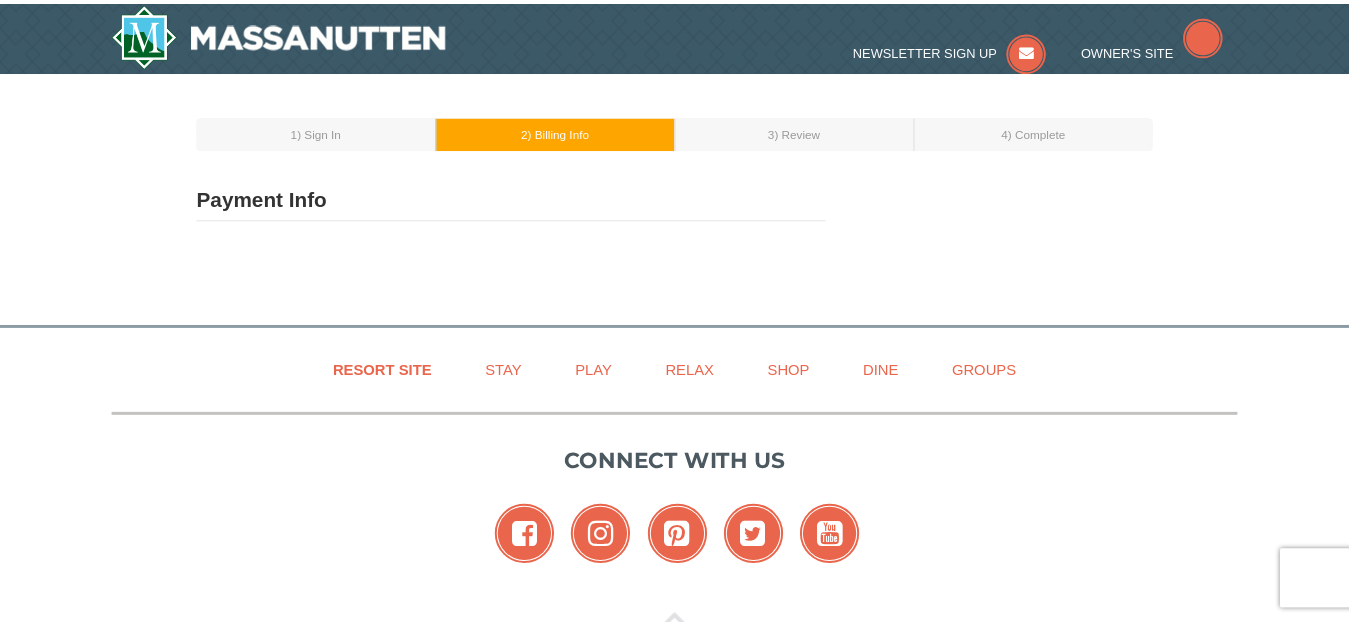 scroll, scrollTop: 0, scrollLeft: 0, axis: both 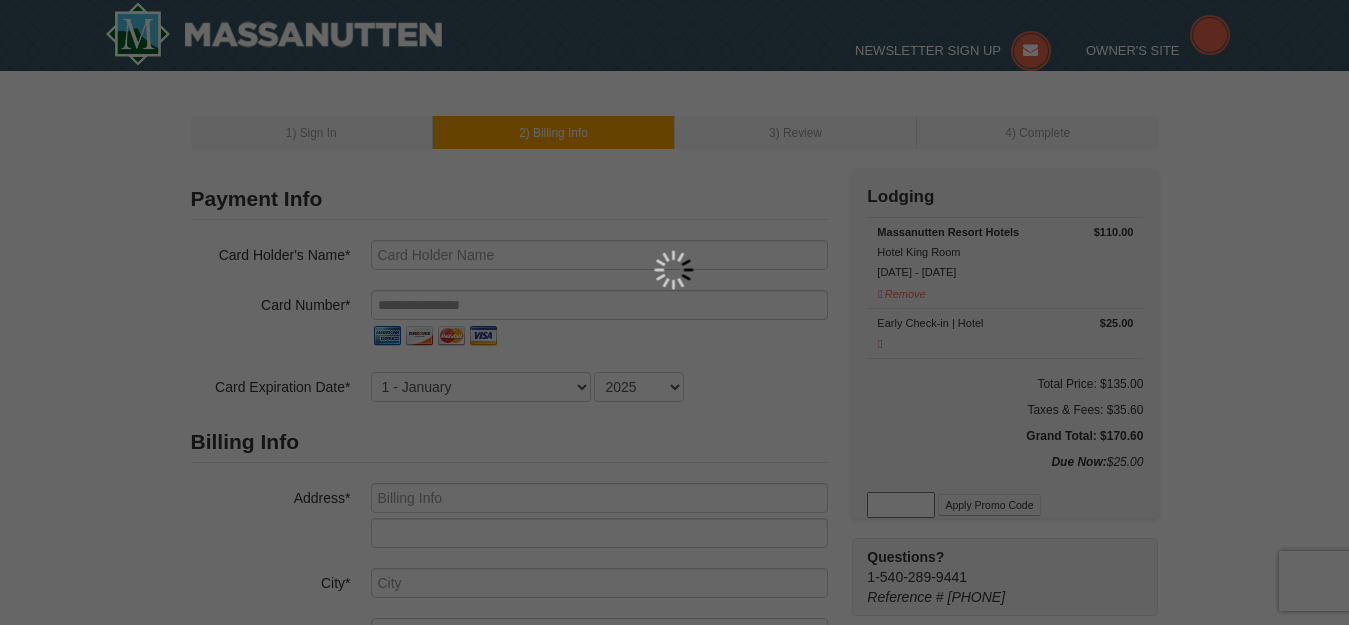 type on "[FIRST] [LAST]" 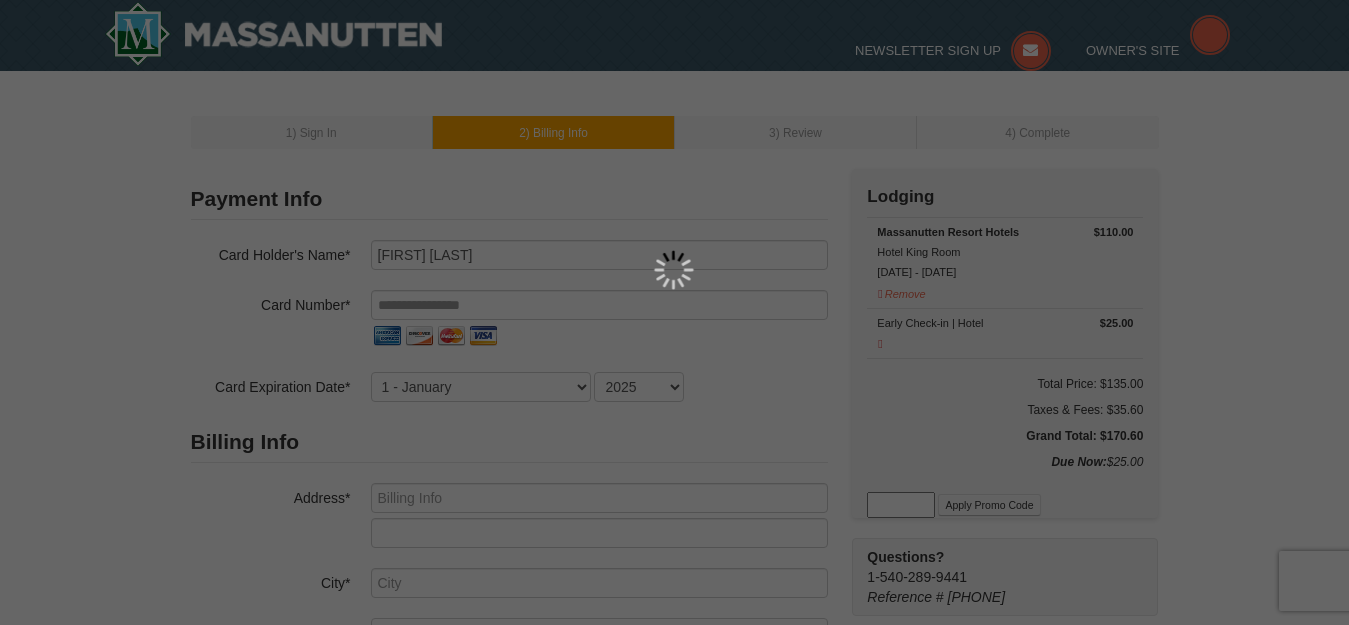 type on "kathykretz63@gmail.com" 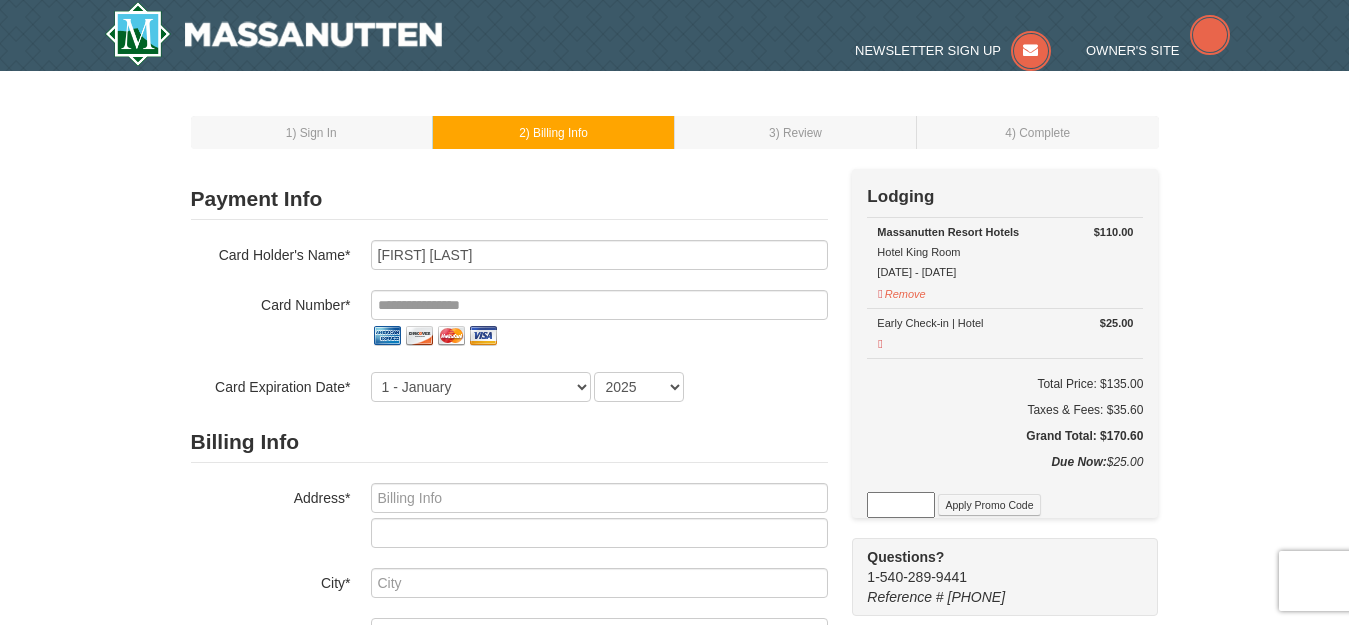 select on "8" 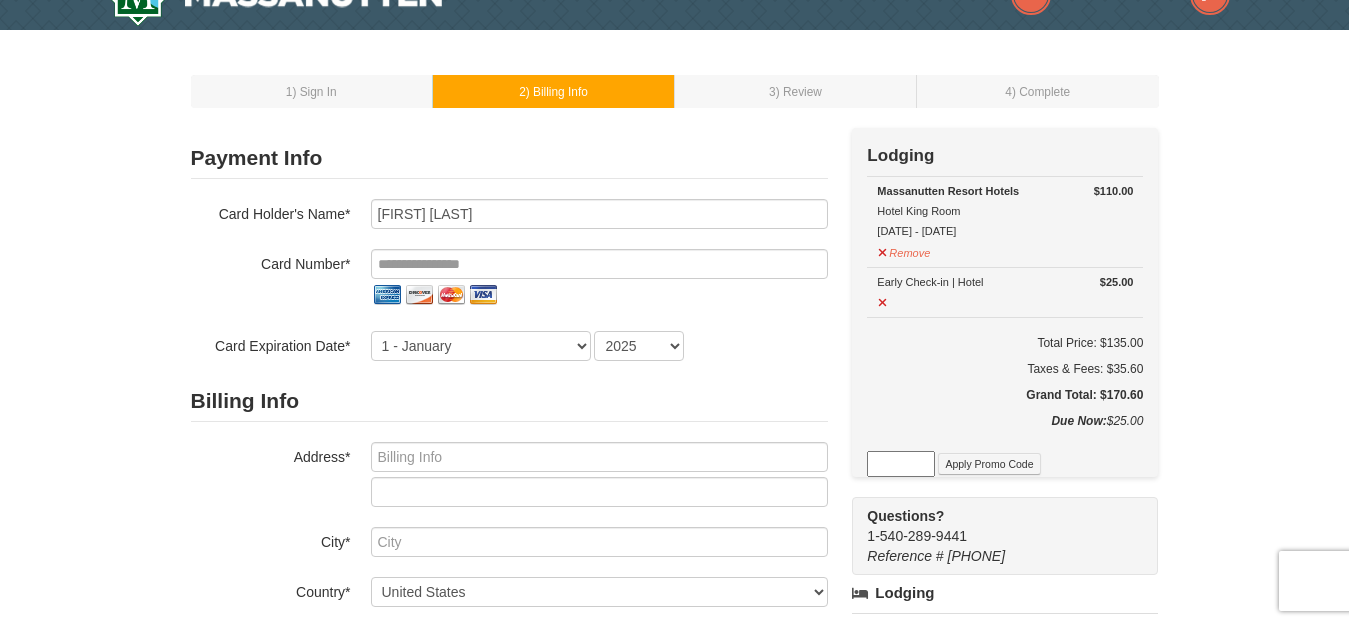 scroll, scrollTop: 80, scrollLeft: 0, axis: vertical 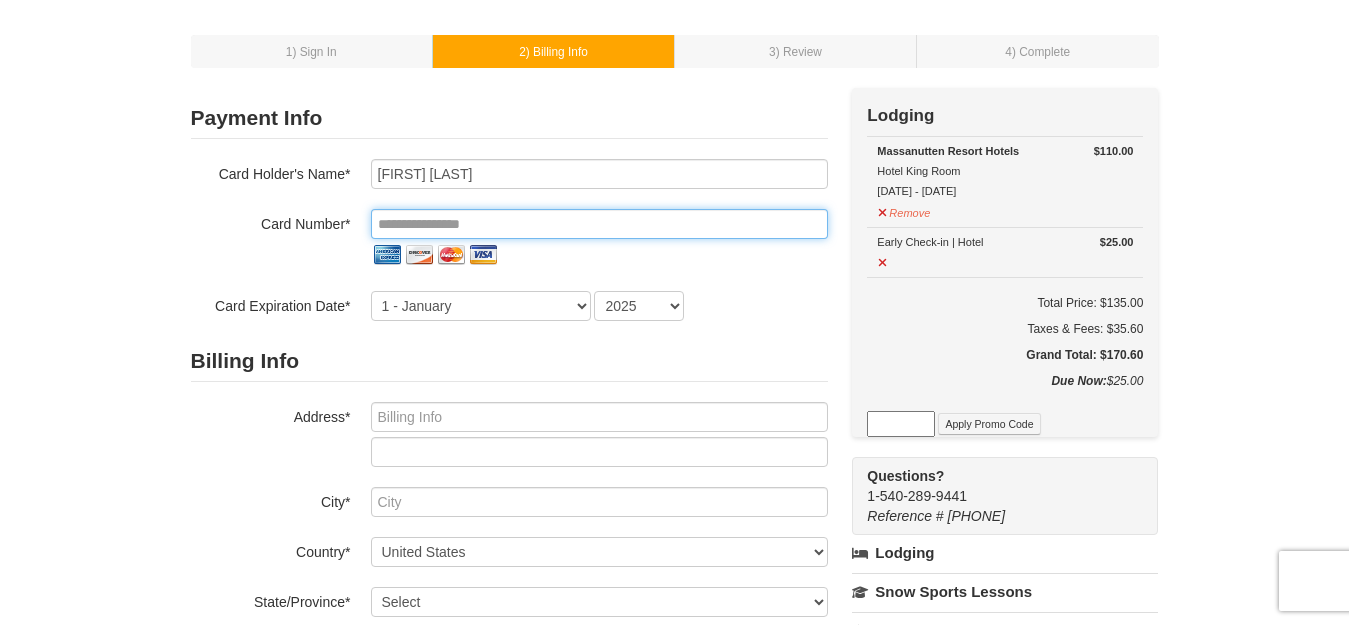 click at bounding box center [599, 224] 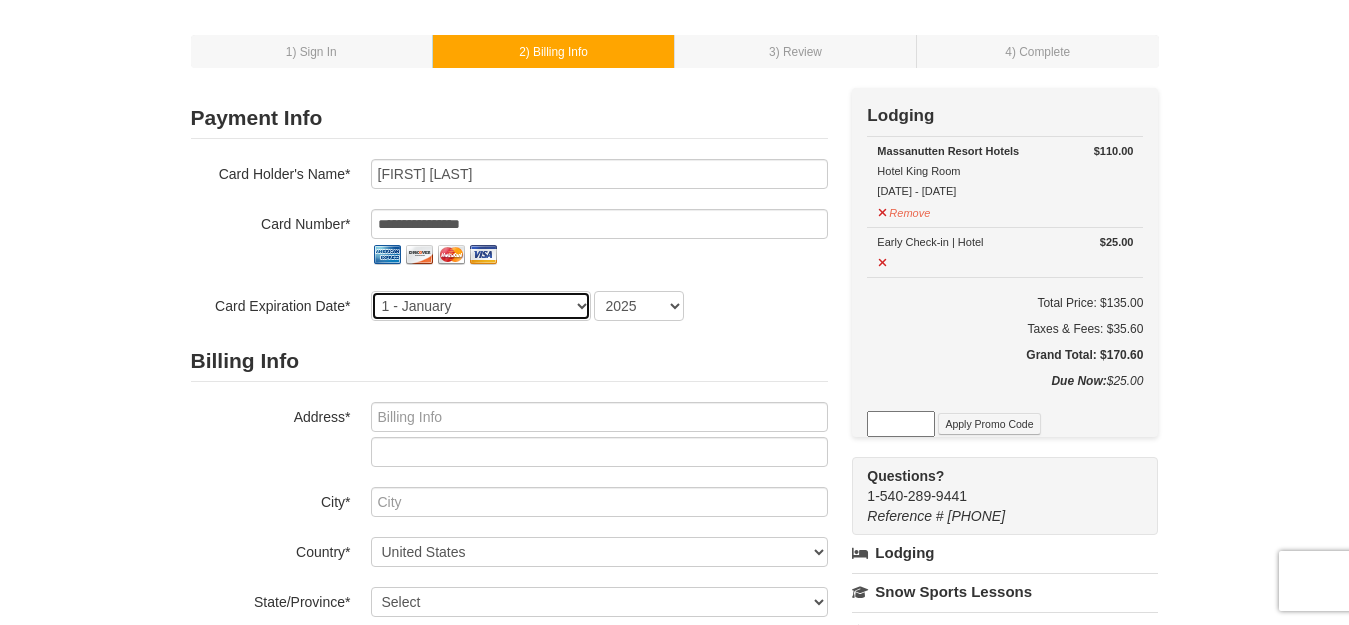 select on "9" 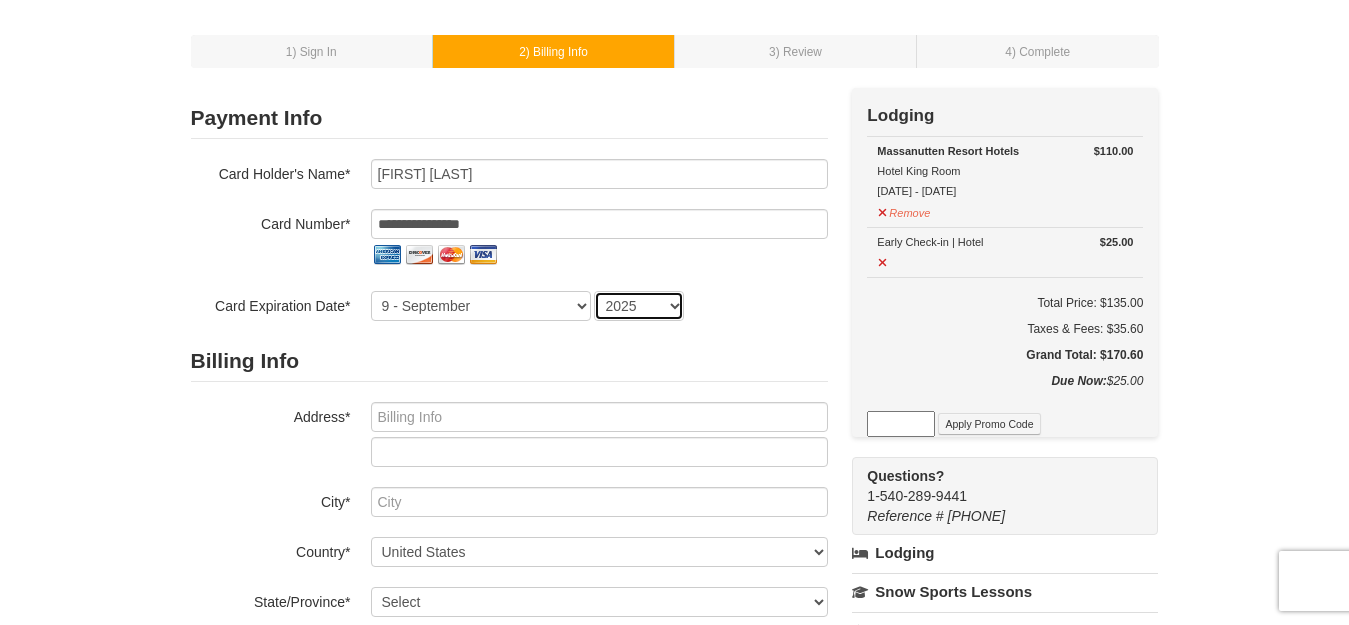 select on "2026" 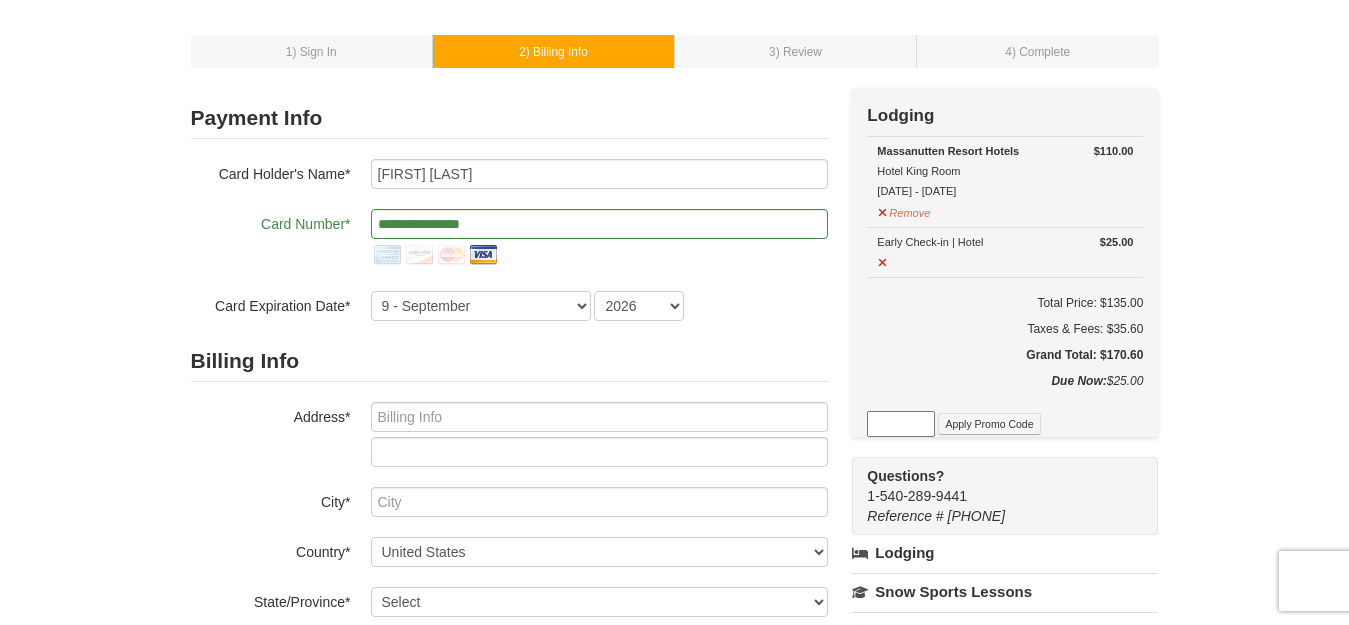 click on "1
) Sign In
2
) Billing Info
3
) Review
) Complete
×" at bounding box center [674, 527] 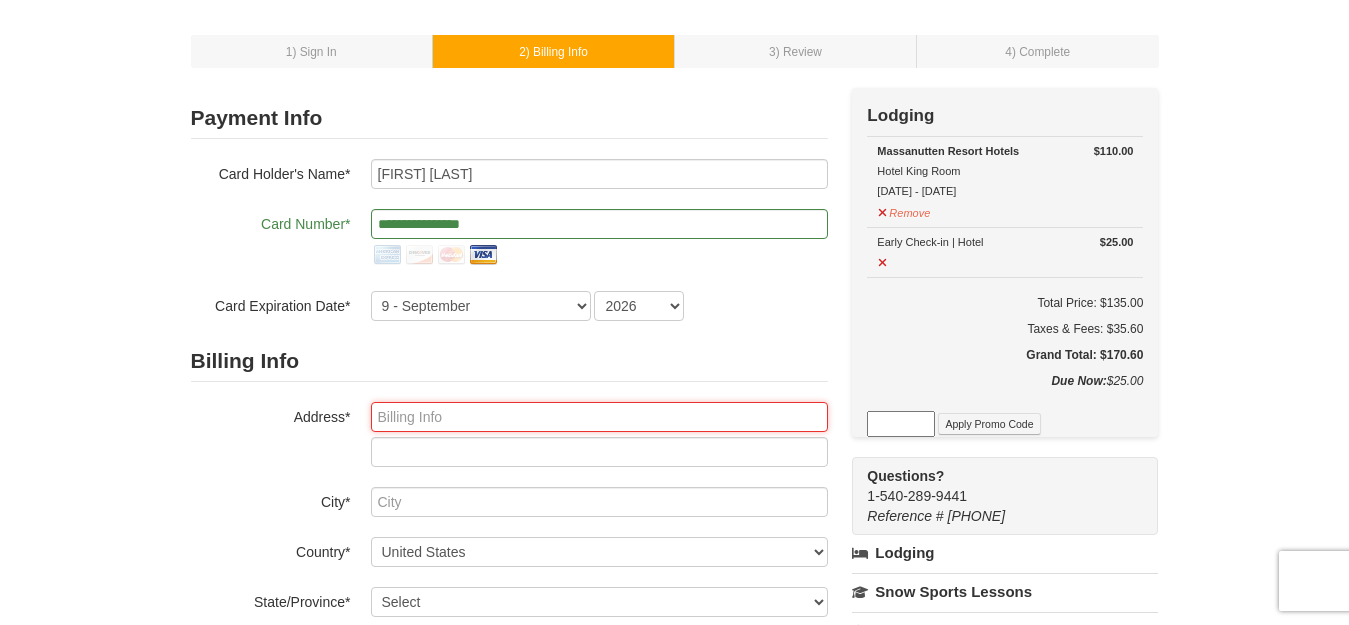 click at bounding box center [599, 417] 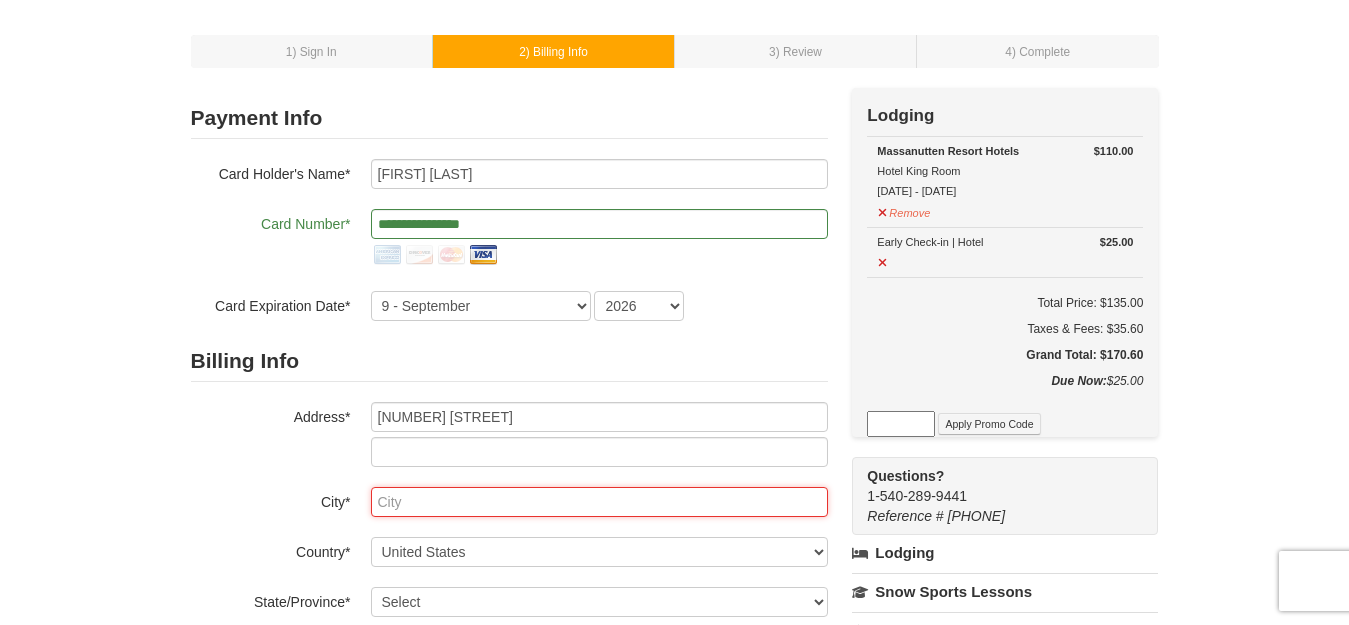 type on "Suffolk" 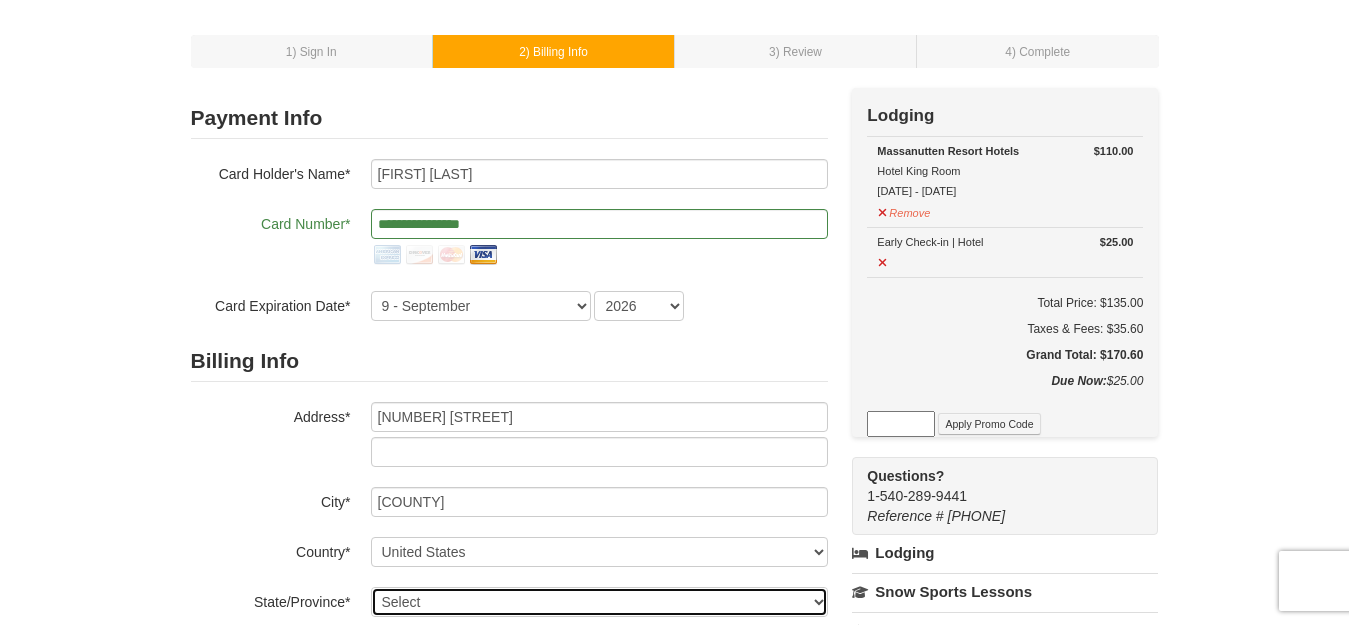 select on "VA" 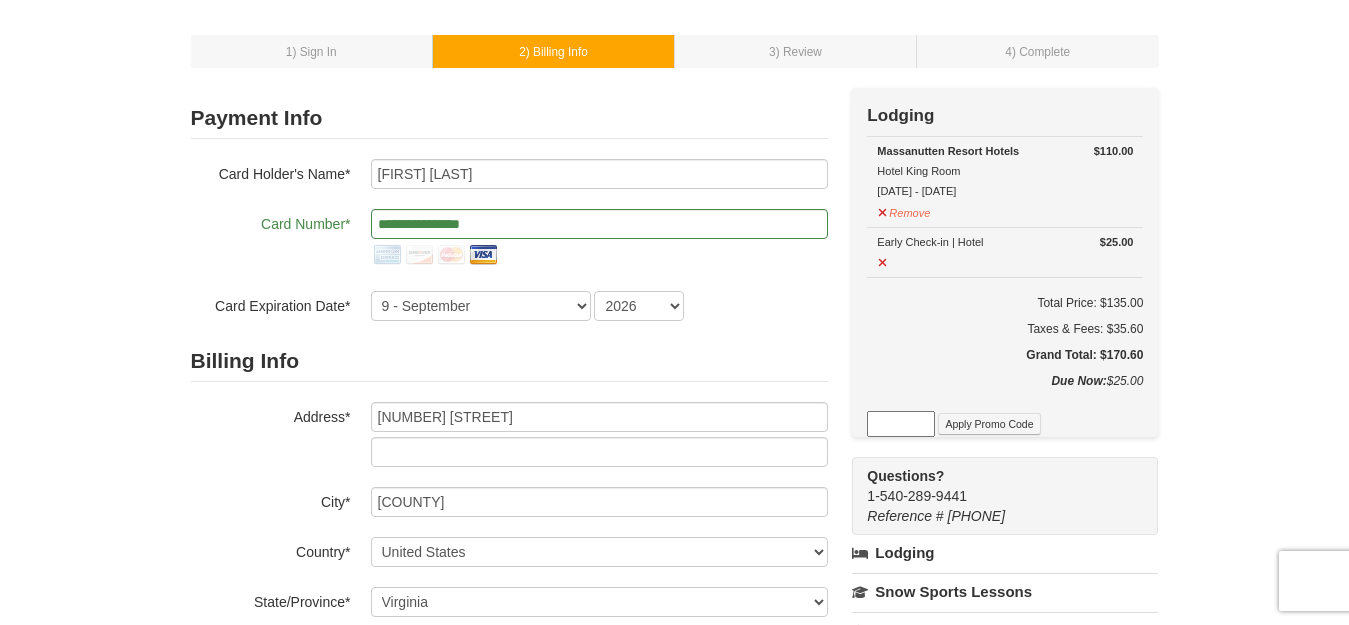 type on "23436" 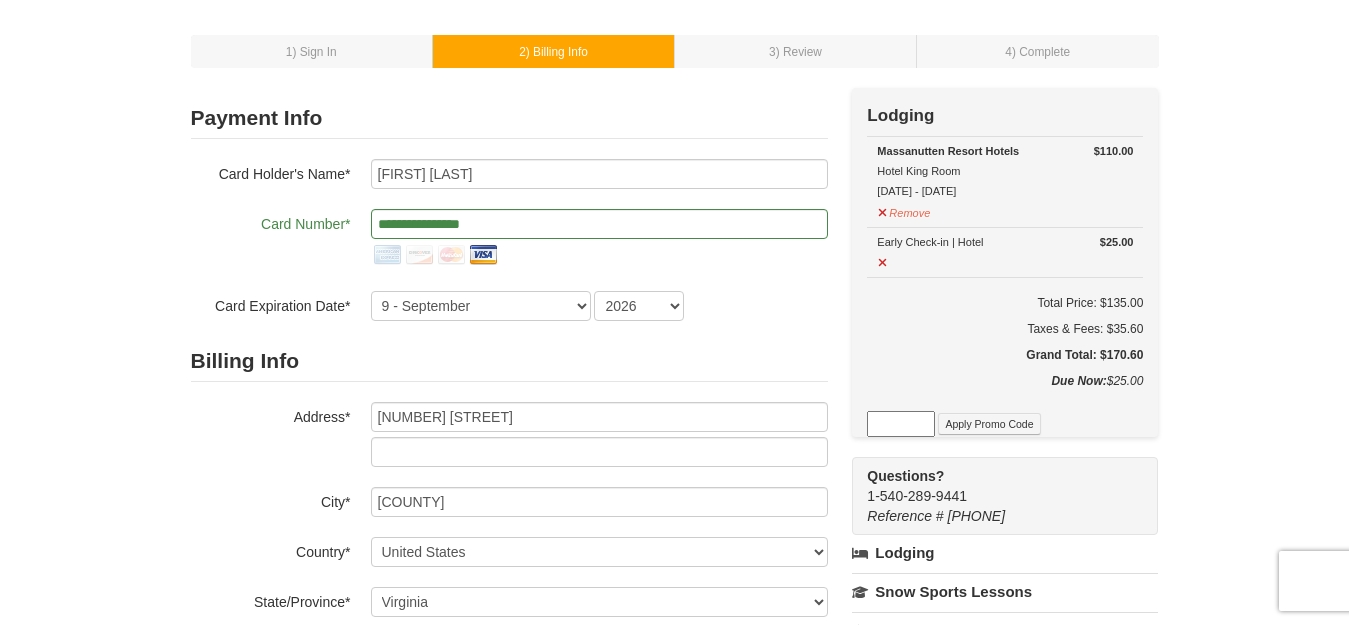 type on "319" 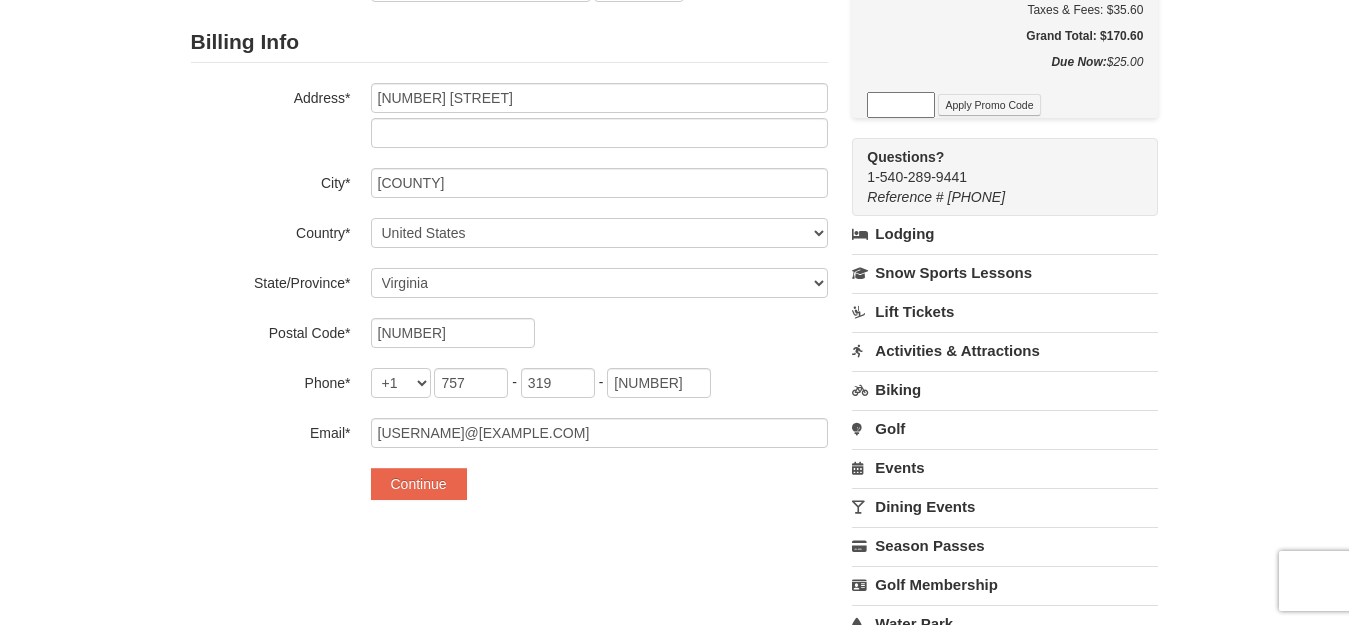 scroll, scrollTop: 440, scrollLeft: 0, axis: vertical 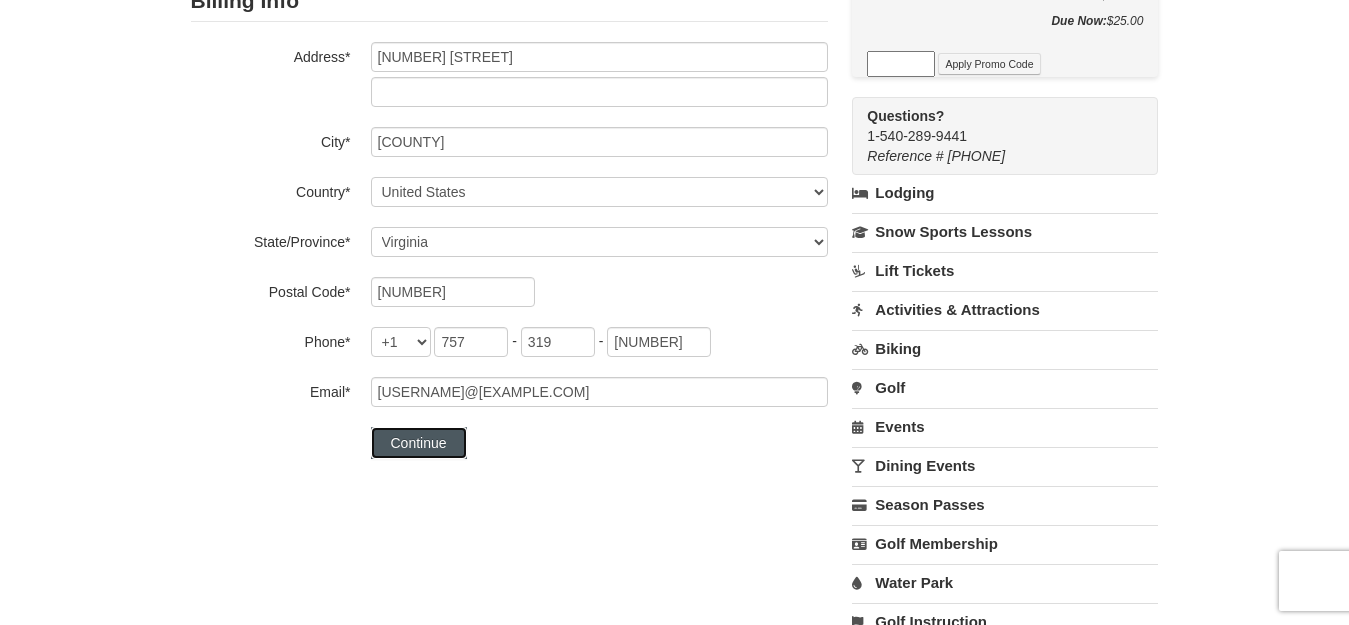 click on "Continue" at bounding box center (419, 443) 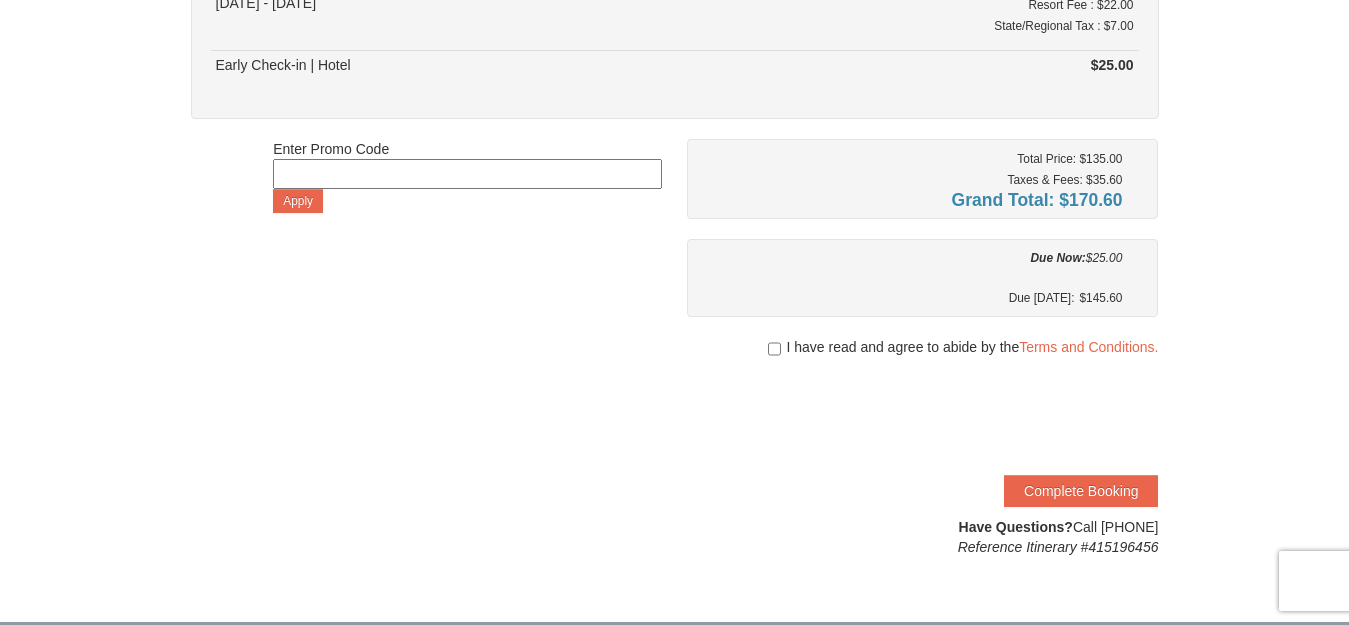 scroll, scrollTop: 280, scrollLeft: 0, axis: vertical 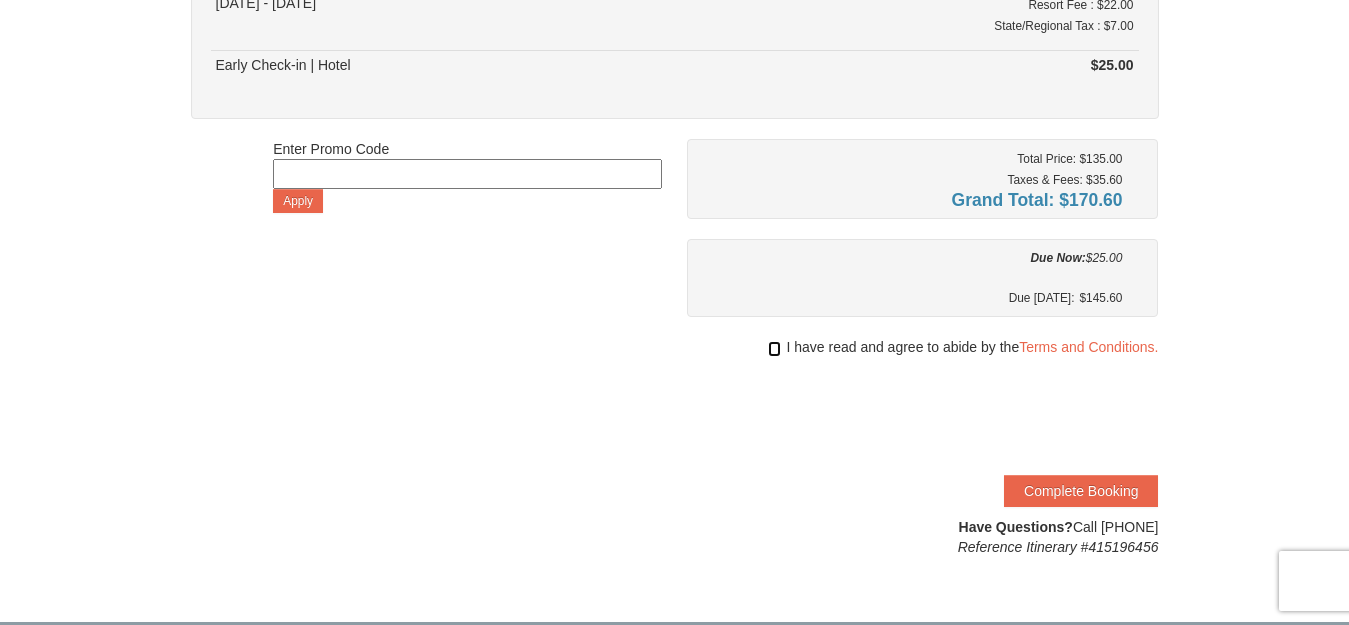 click at bounding box center (774, 349) 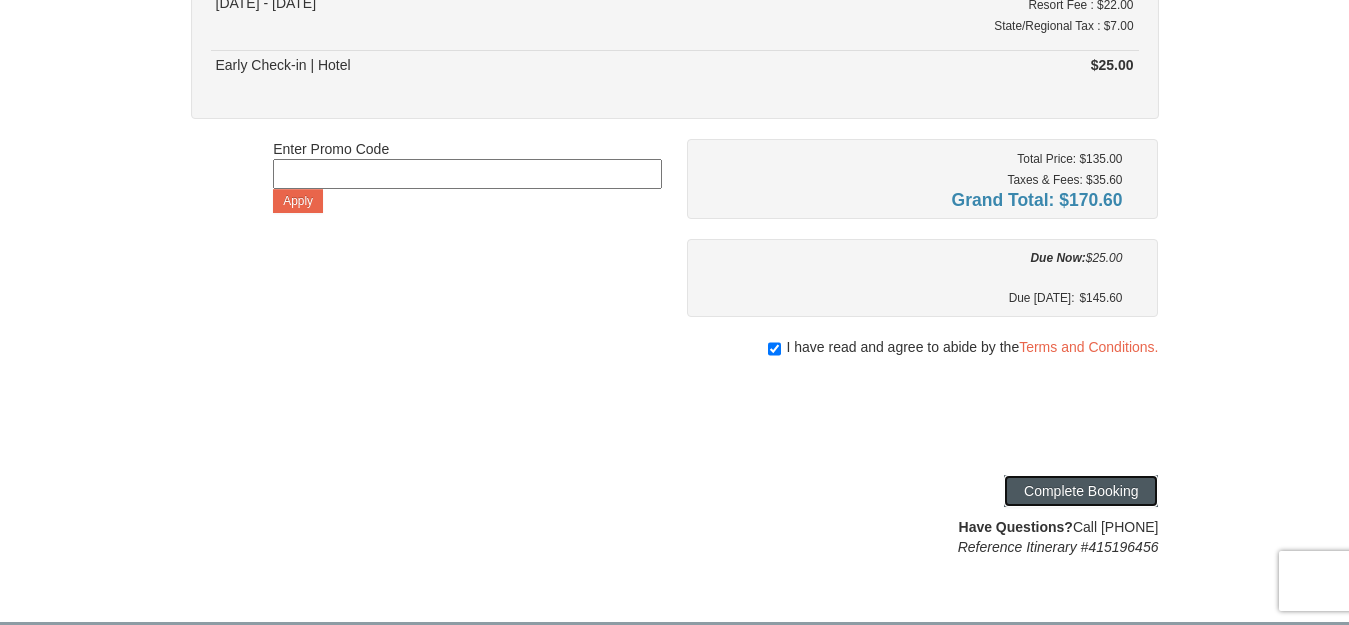 click on "Complete Booking" at bounding box center (1081, 491) 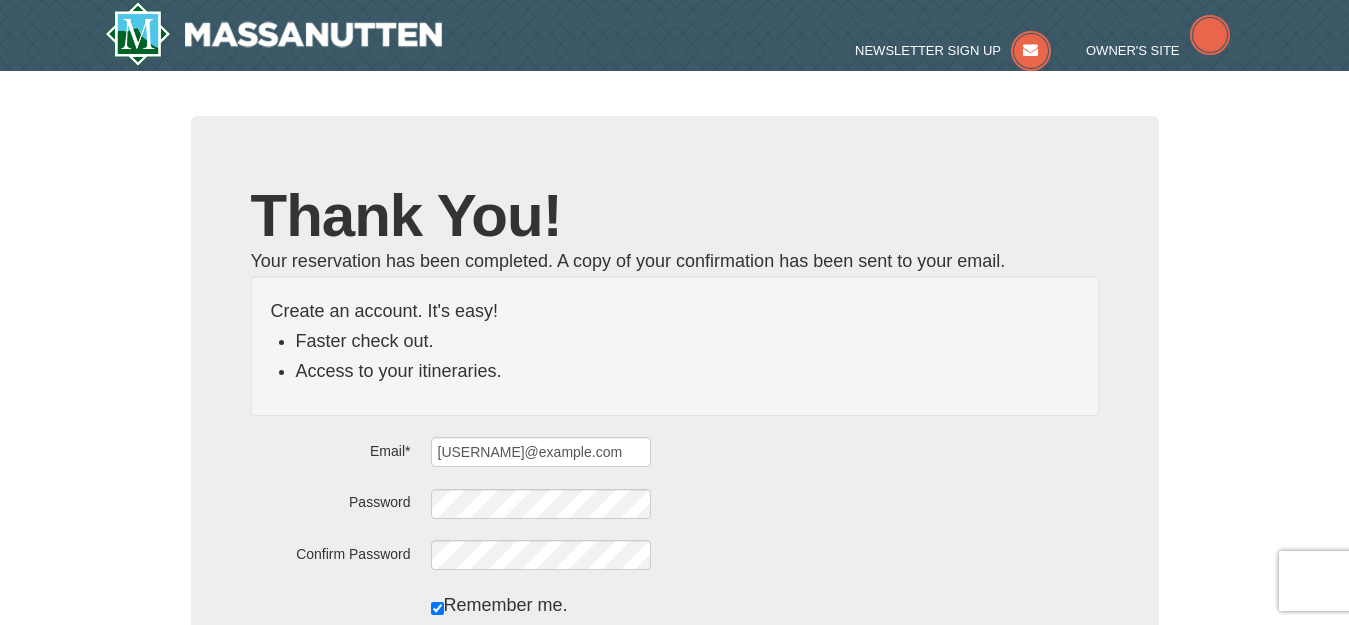 scroll, scrollTop: 0, scrollLeft: 0, axis: both 